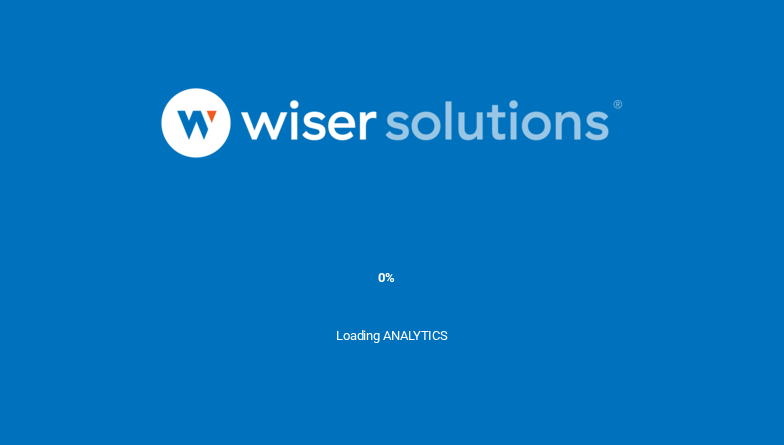 scroll, scrollTop: 0, scrollLeft: 0, axis: both 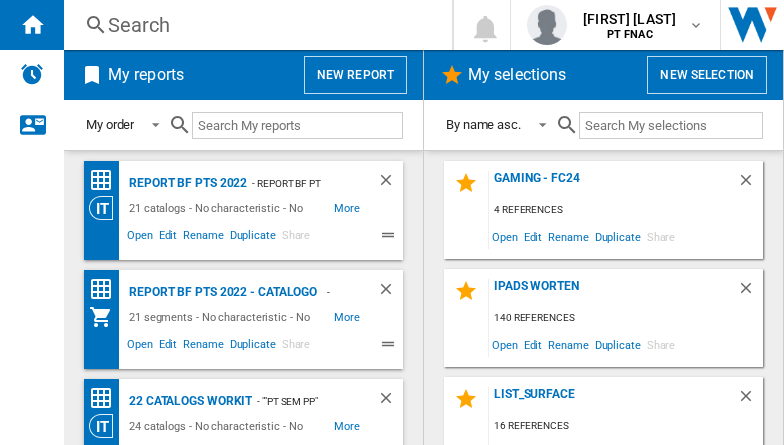 click on "Selecao Portateis Worten" at bounding box center (185, 183) 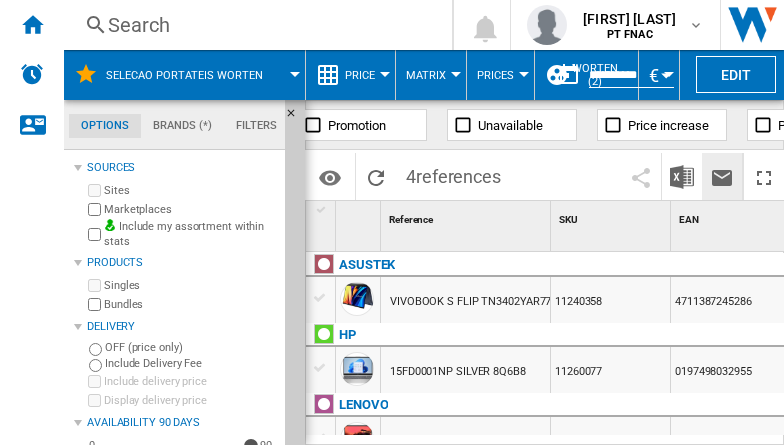 click at bounding box center (722, 178) 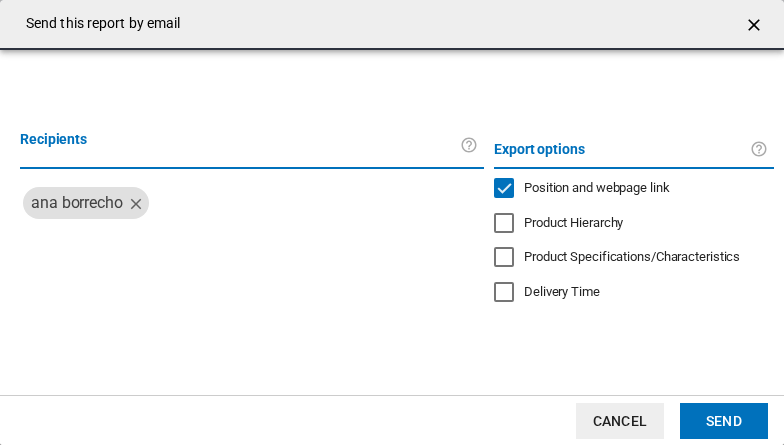 click at bounding box center [504, 188] 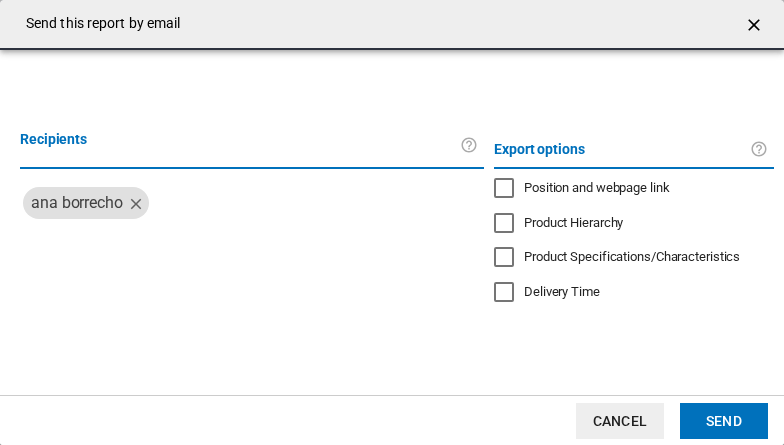 click at bounding box center [210, 243] 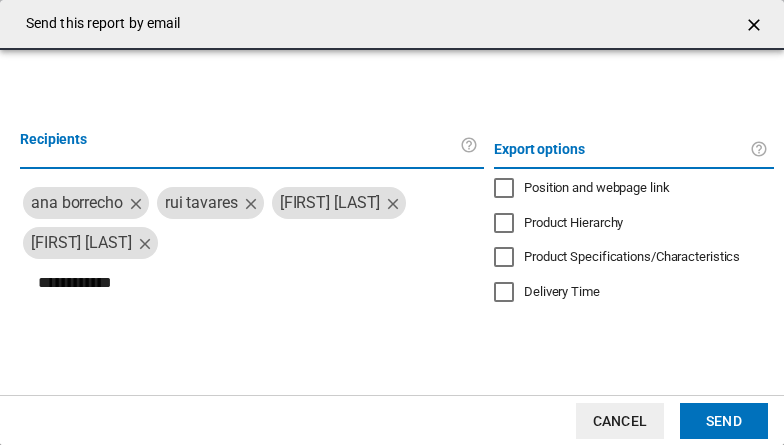type on "**********" 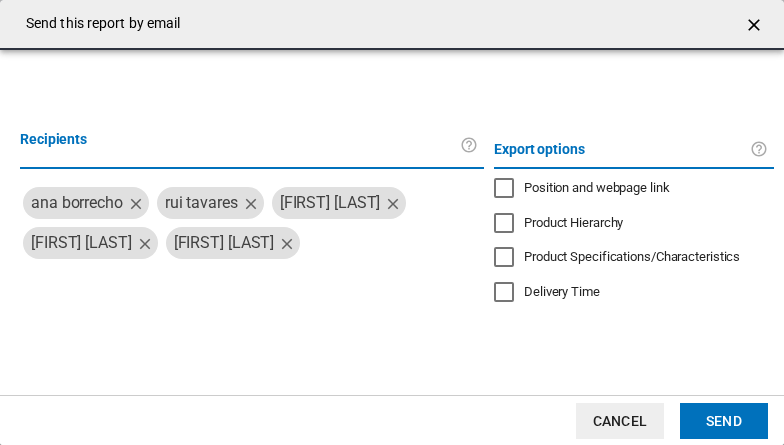 click on "Send" at bounding box center [724, 421] 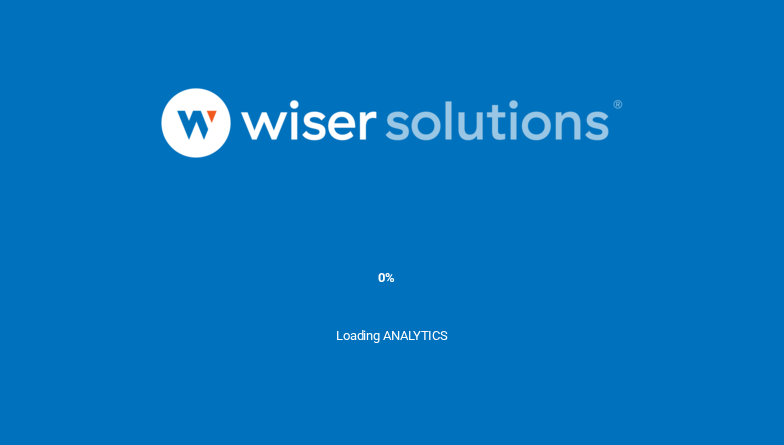 scroll, scrollTop: 0, scrollLeft: 0, axis: both 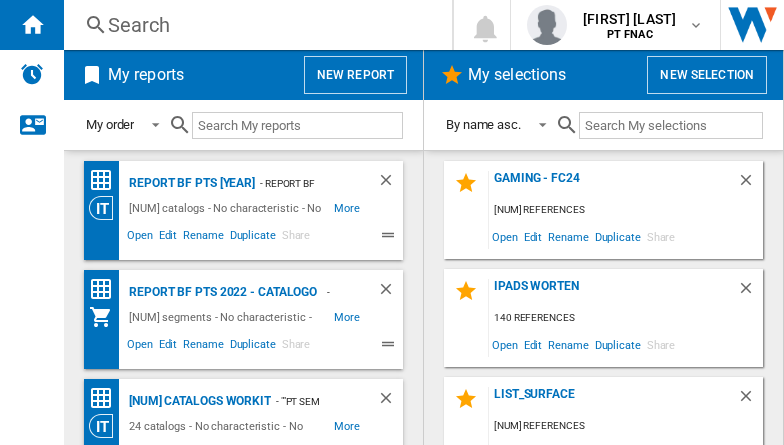 click on "Tablets Samsung Worten" at bounding box center [171, 183] 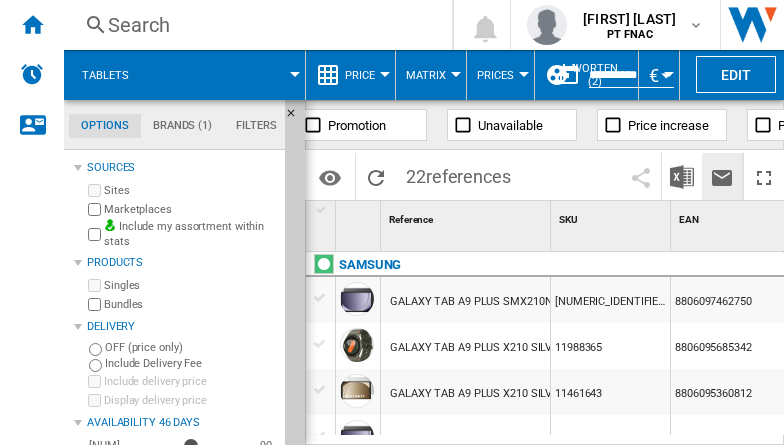 click at bounding box center (722, 178) 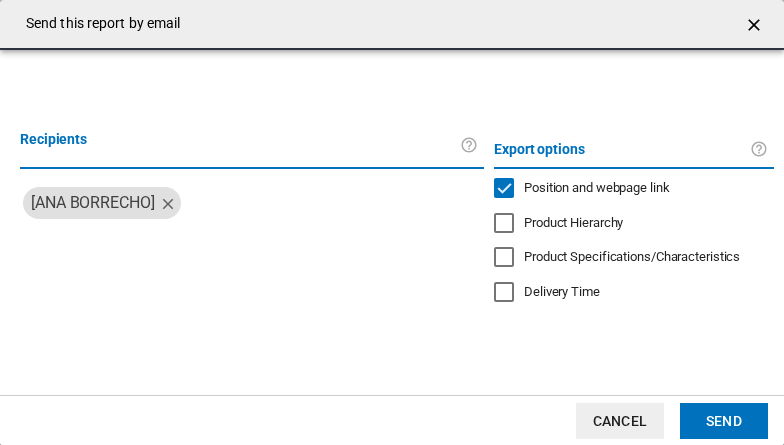 click at bounding box center [504, 188] 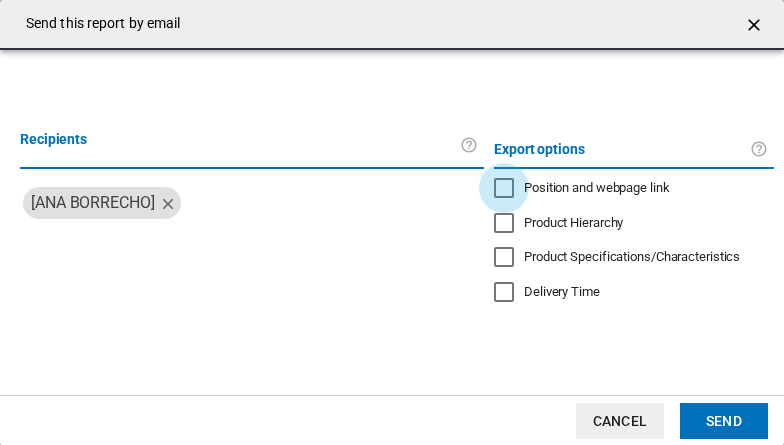 click at bounding box center [210, 243] 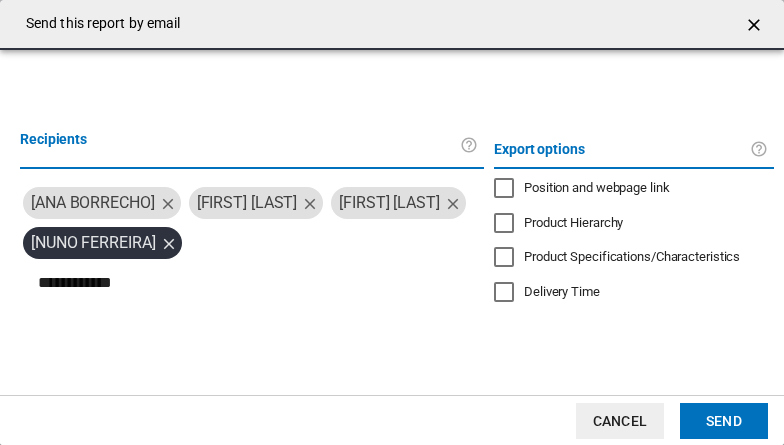 type on "**********" 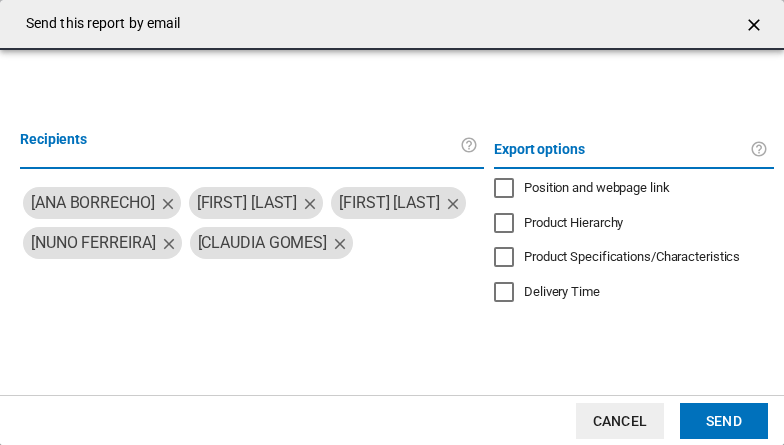 click on "Send" at bounding box center (724, 421) 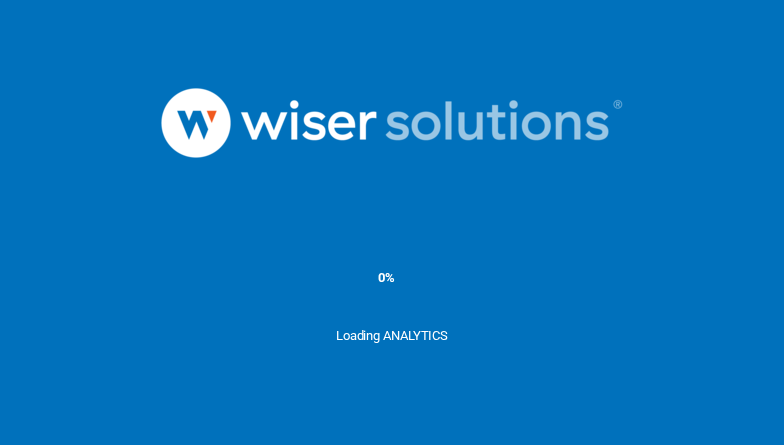 scroll, scrollTop: 0, scrollLeft: 0, axis: both 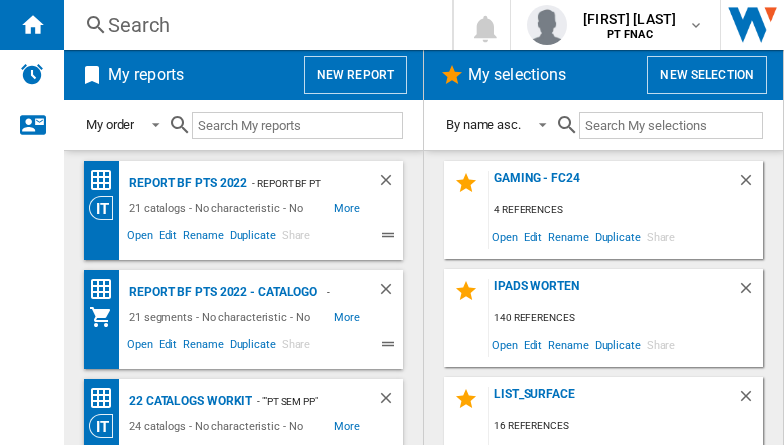 click on "Ipads Worten" at bounding box center [185, 183] 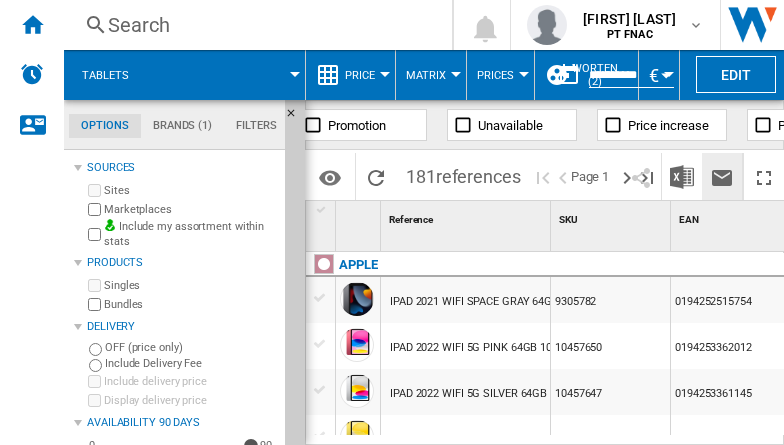click at bounding box center [722, 178] 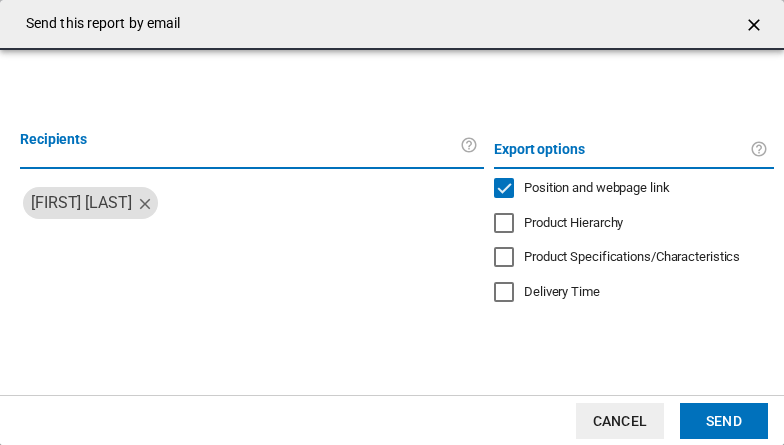 click at bounding box center [504, 188] 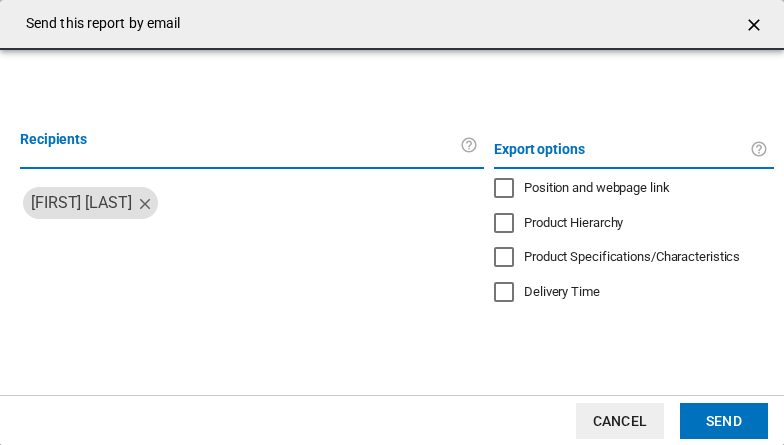 click at bounding box center [210, 243] 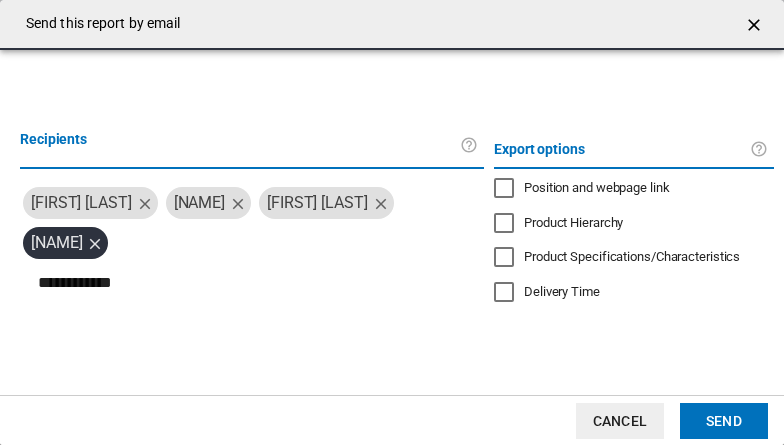 type on "**********" 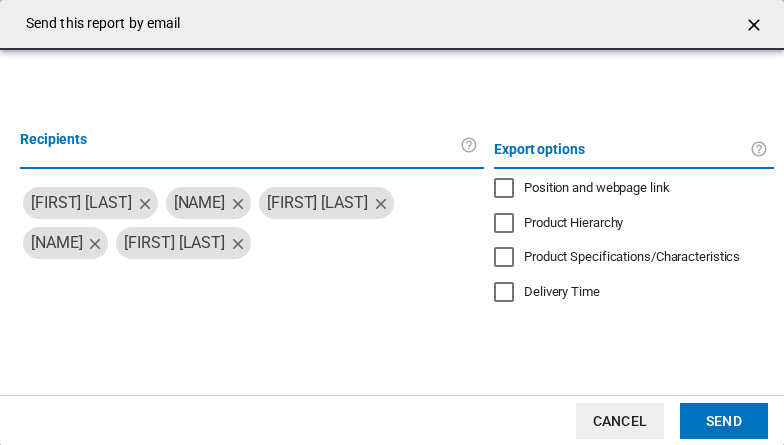 click on "Send" at bounding box center [724, 421] 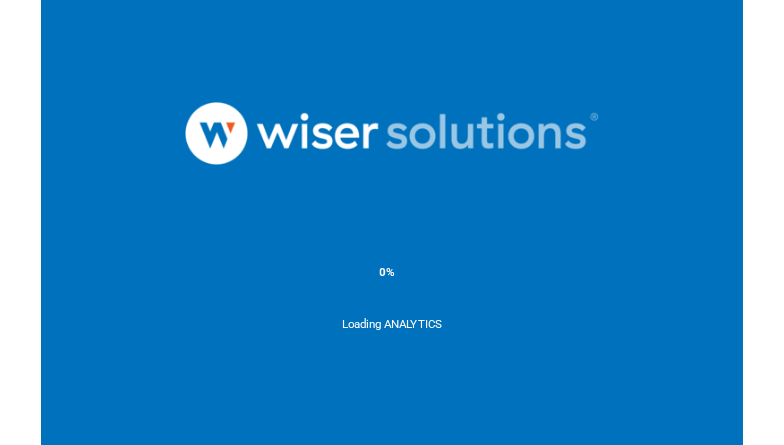 scroll, scrollTop: 0, scrollLeft: 0, axis: both 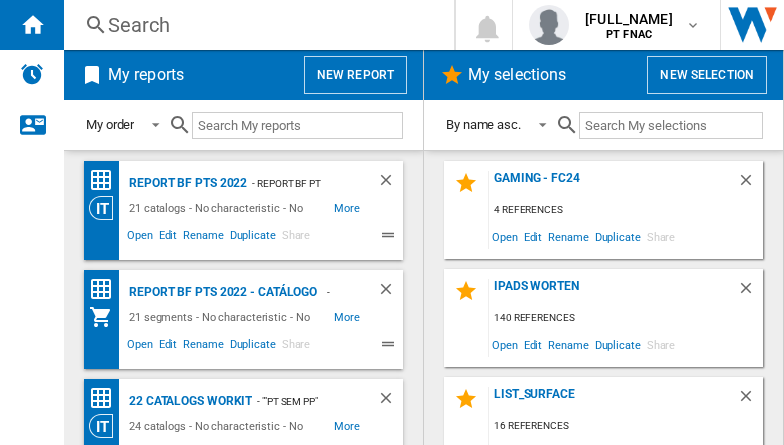 click on "Tablets Lenovo Worten" at bounding box center (185, 183) 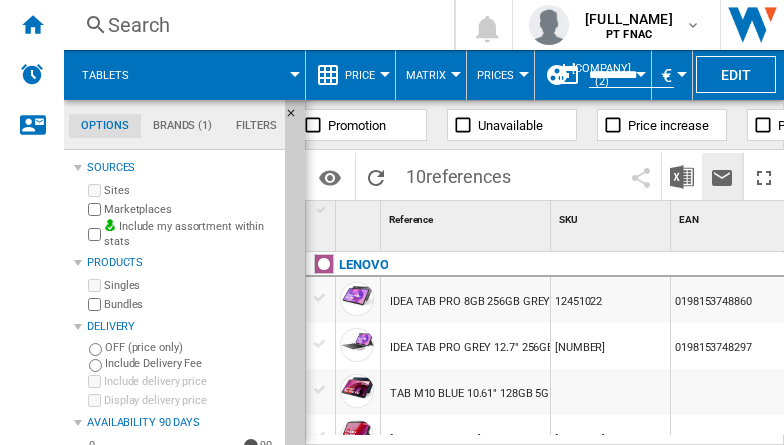 click at bounding box center [722, 178] 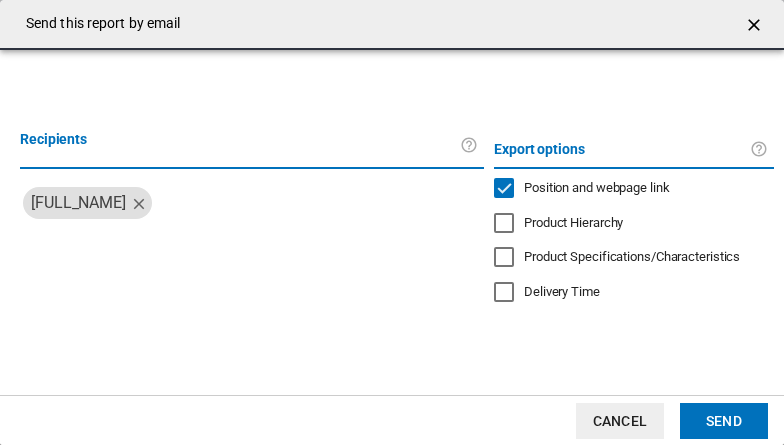 click at bounding box center (504, 188) 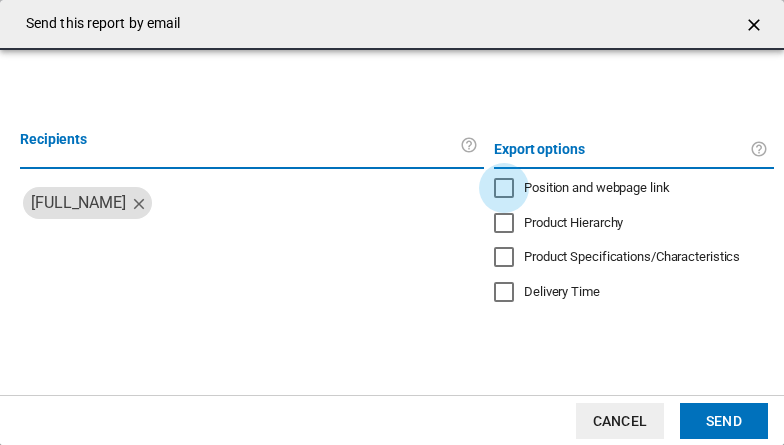 click at bounding box center [210, 243] 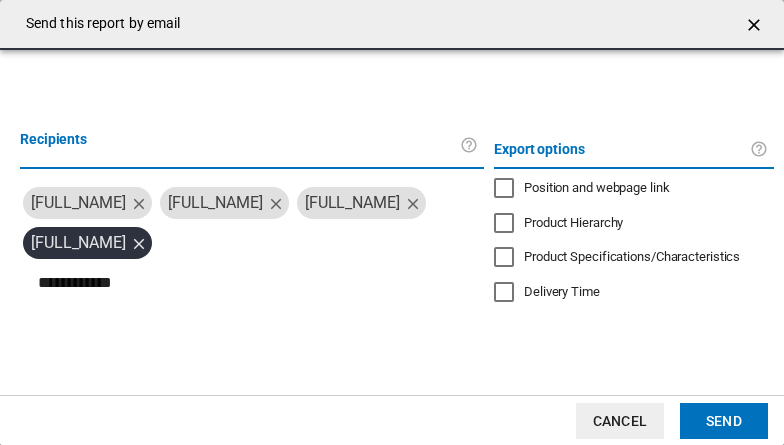 type on "**********" 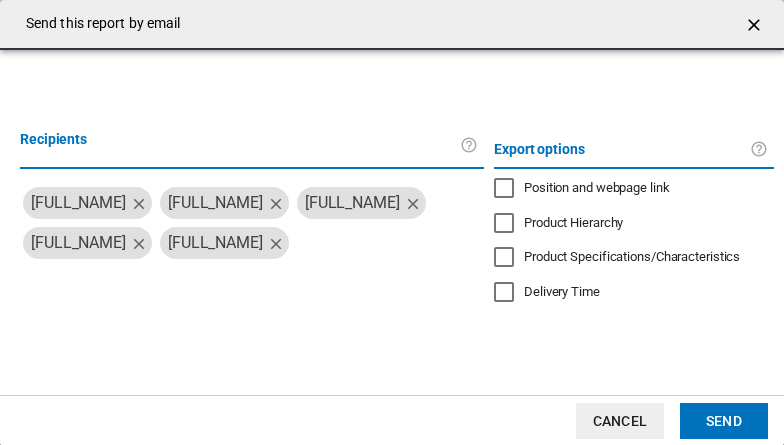 click on "Send" at bounding box center (724, 421) 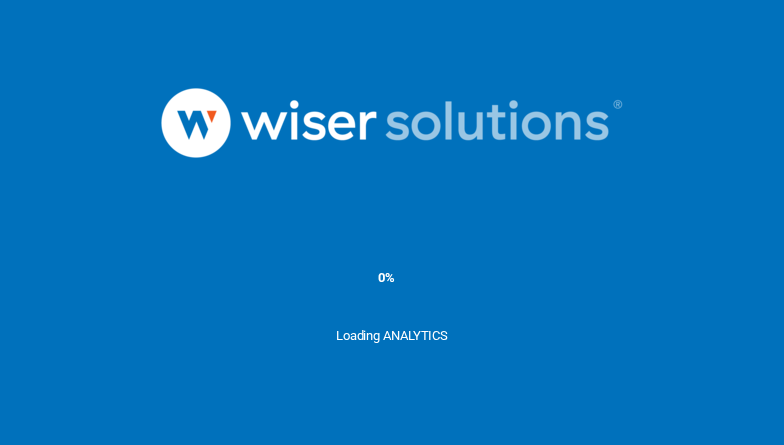 scroll, scrollTop: 0, scrollLeft: 0, axis: both 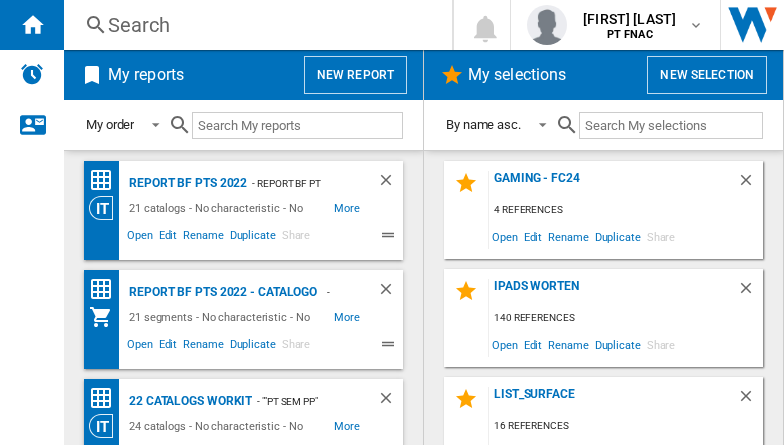 click on "Desktops Apple" at bounding box center (189, 183) 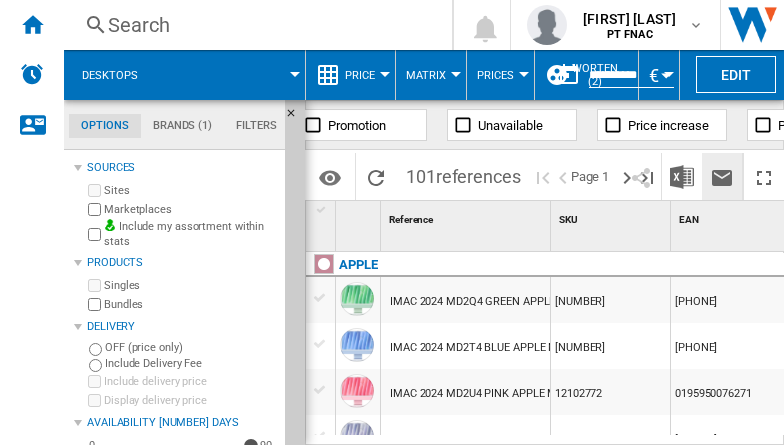 click at bounding box center (722, 178) 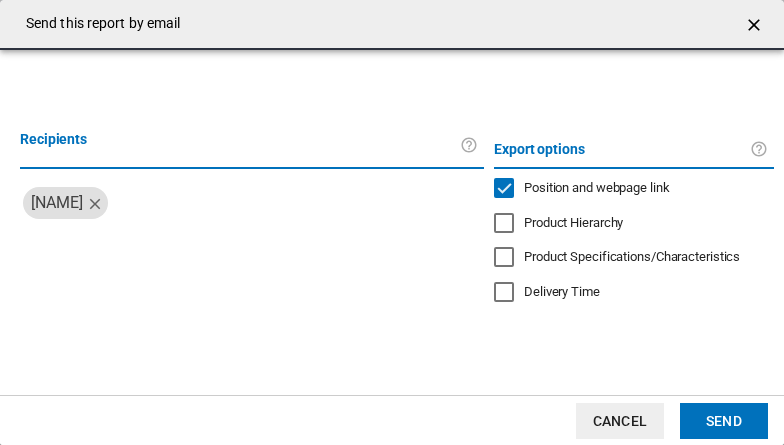 click at bounding box center (504, 188) 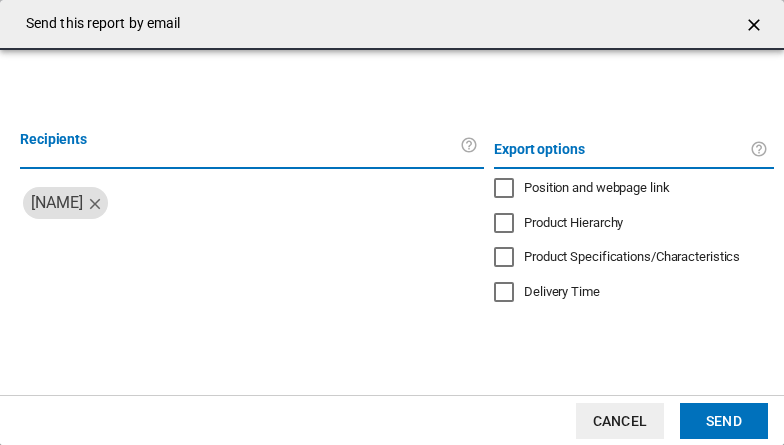 click at bounding box center (210, 243) 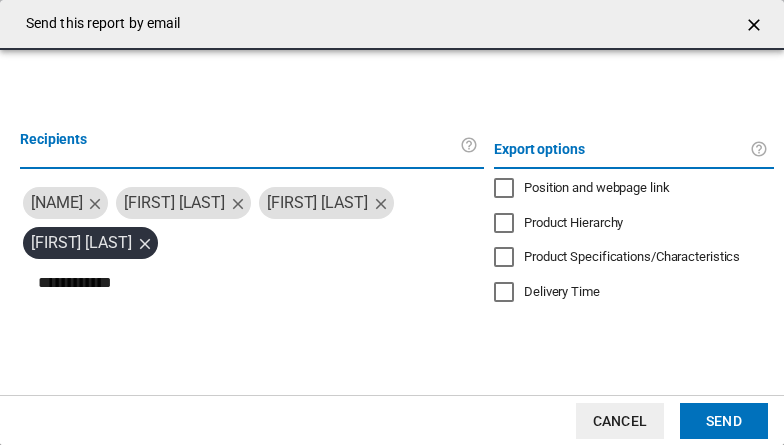 type on "**********" 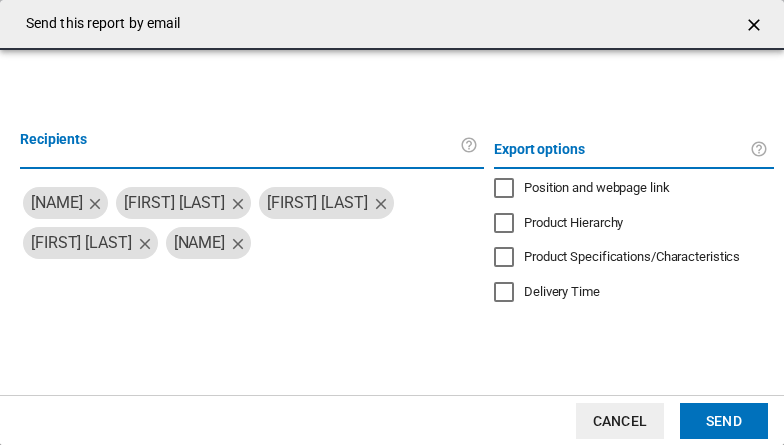 click on "Send" at bounding box center [724, 421] 